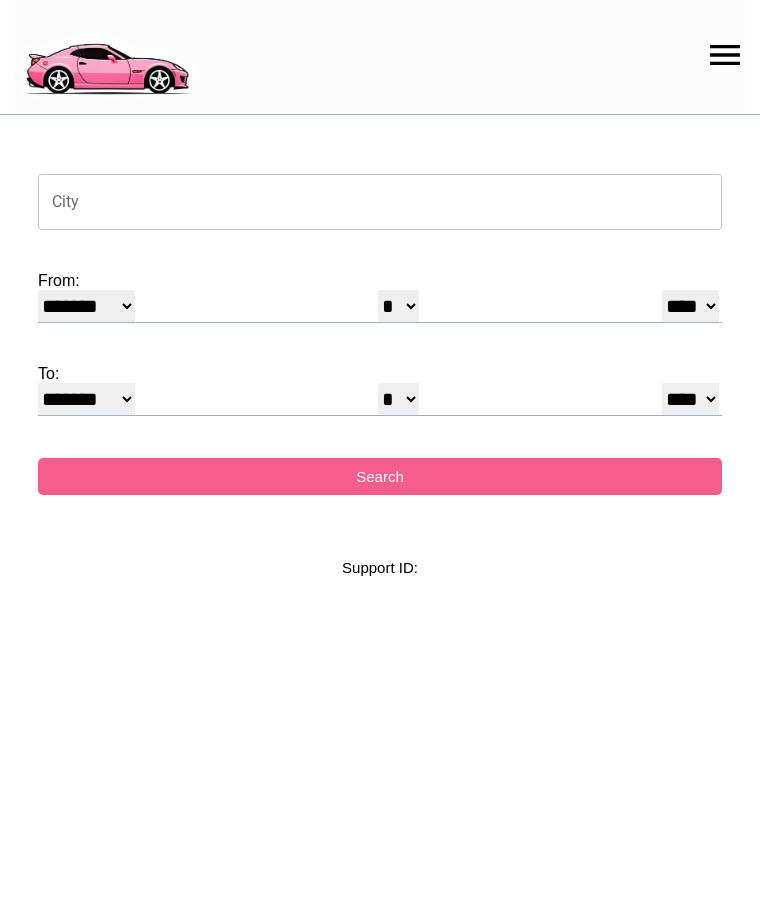 select on "*" 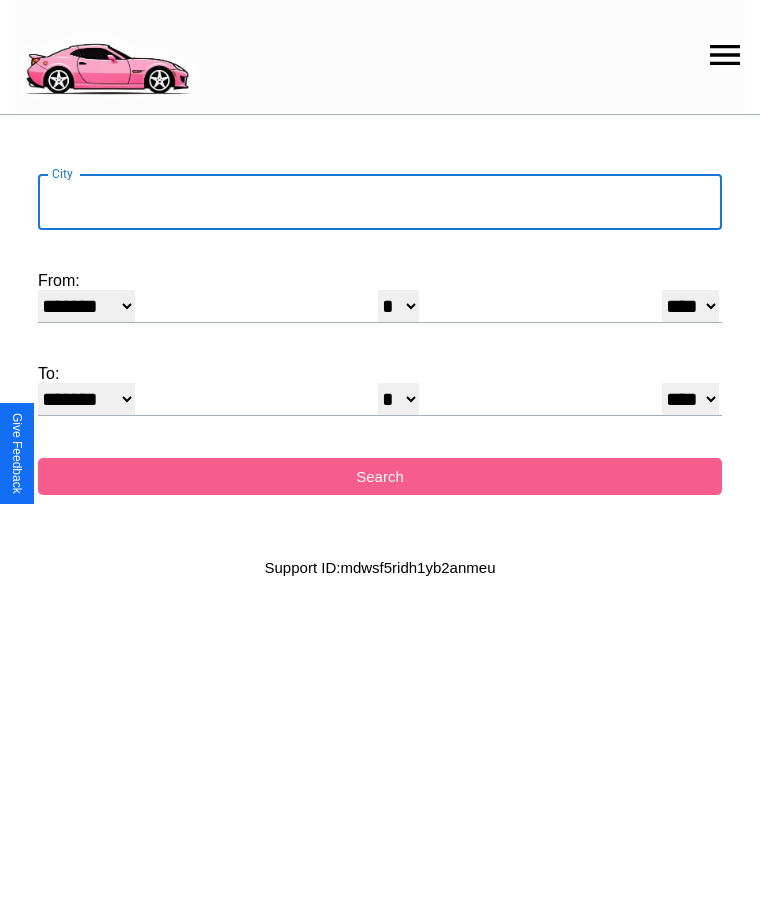 click on "City" at bounding box center (380, 202) 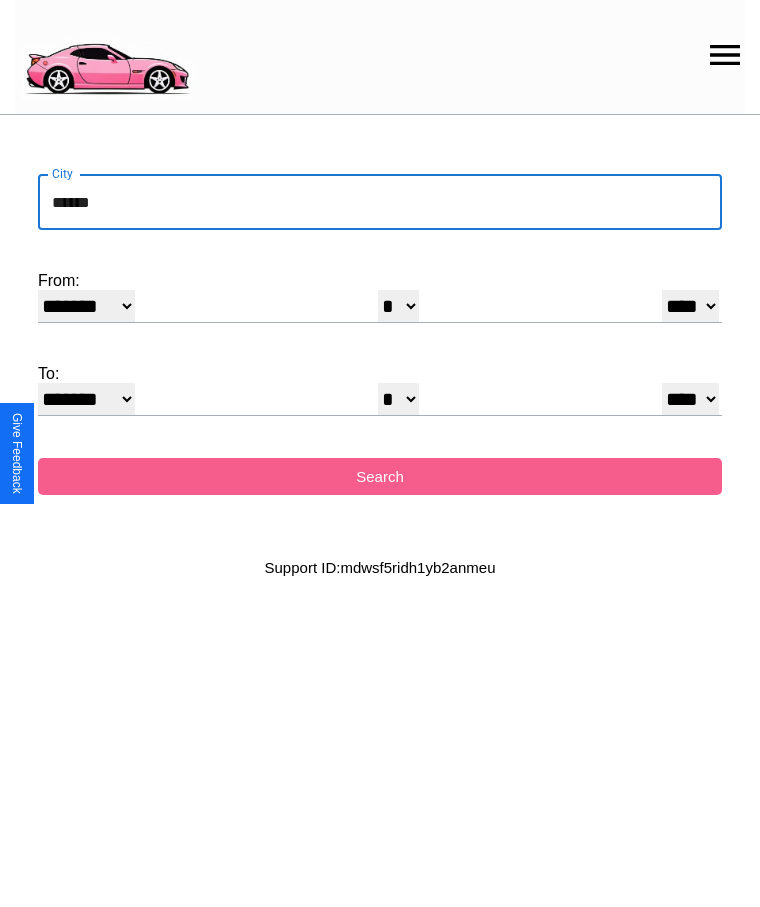 type on "******" 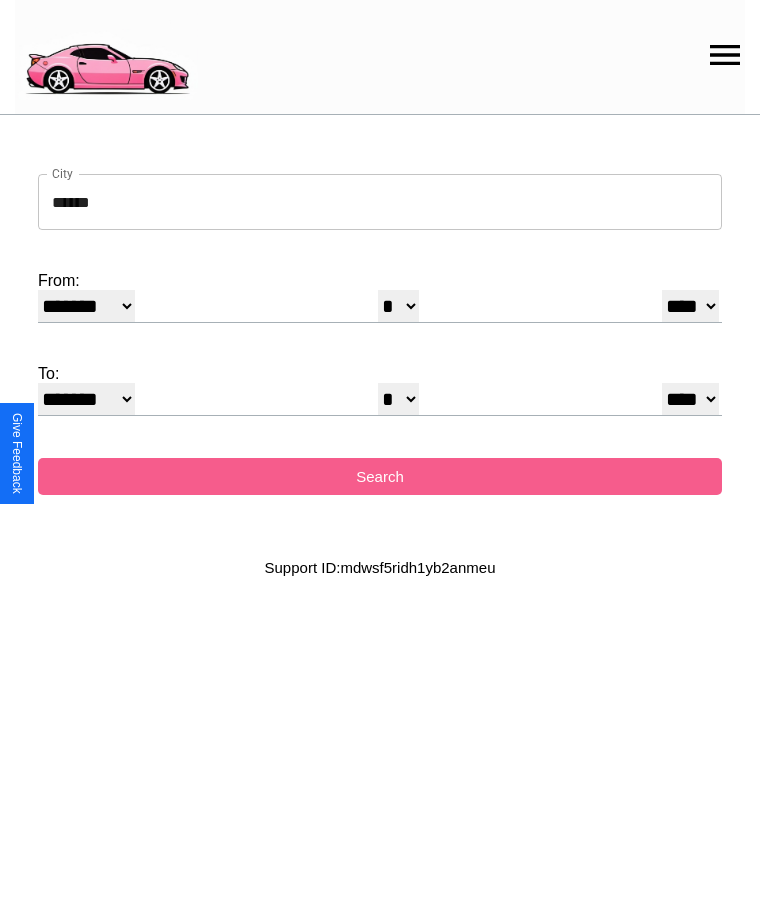 click on "******* ******** ***** ***** *** **** **** ****** ********* ******* ******** ********" at bounding box center (86, 306) 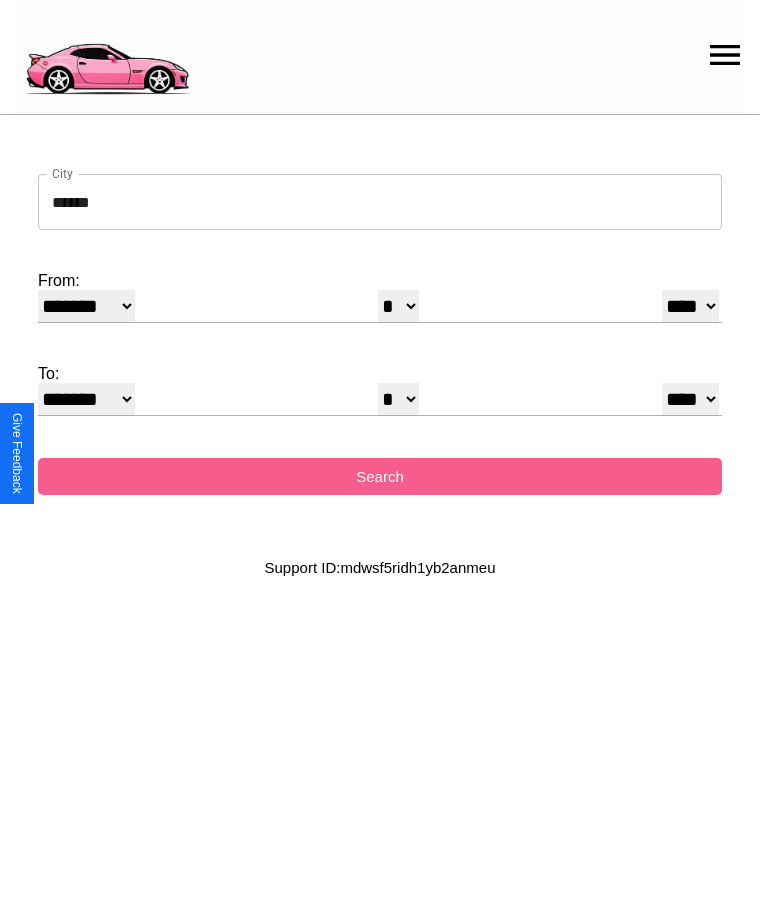 select on "*" 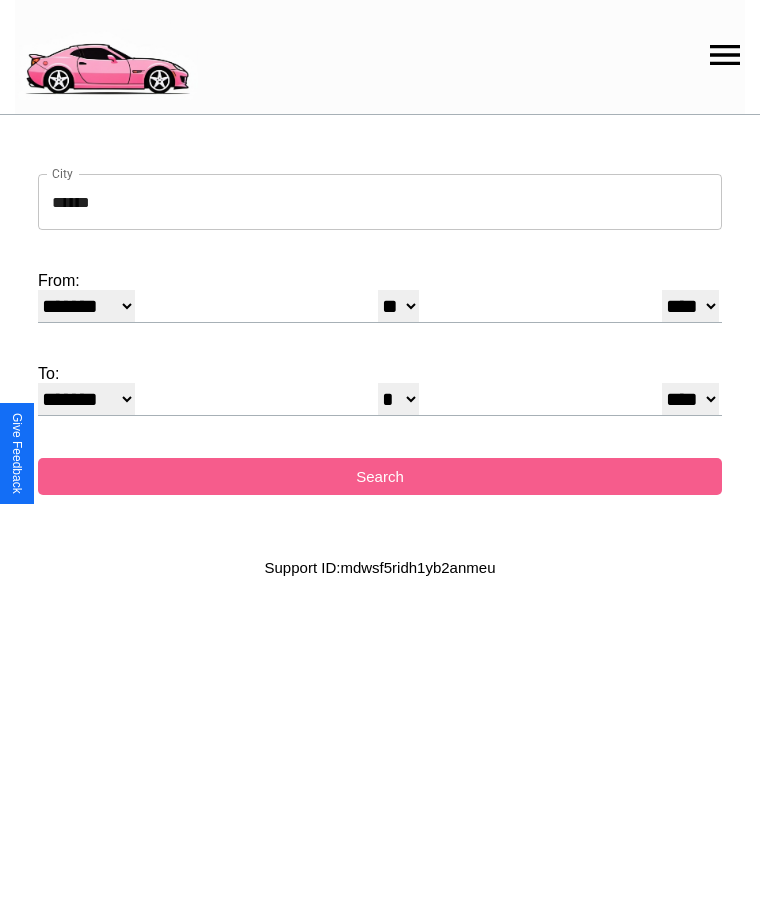 click on "**** **** **** **** **** **** **** **** **** ****" at bounding box center (690, 306) 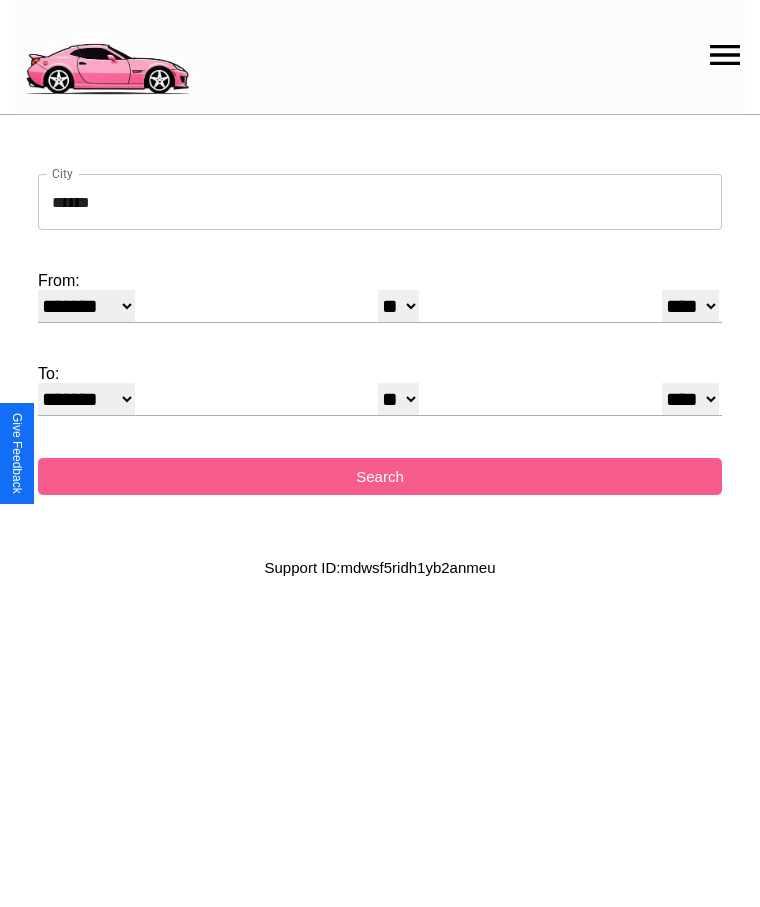 click on "* * * * * * * * * ** ** ** ** ** ** ** ** ** ** ** ** ** ** ** ** ** ** ** ** ** **" at bounding box center [398, 399] 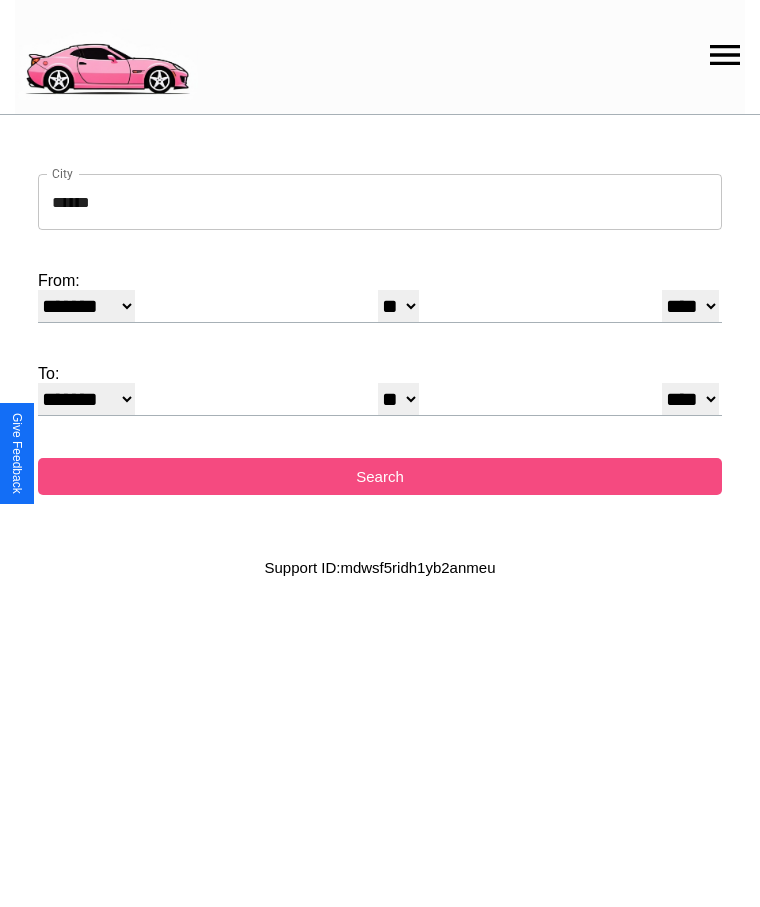 click on "Search" at bounding box center (380, 476) 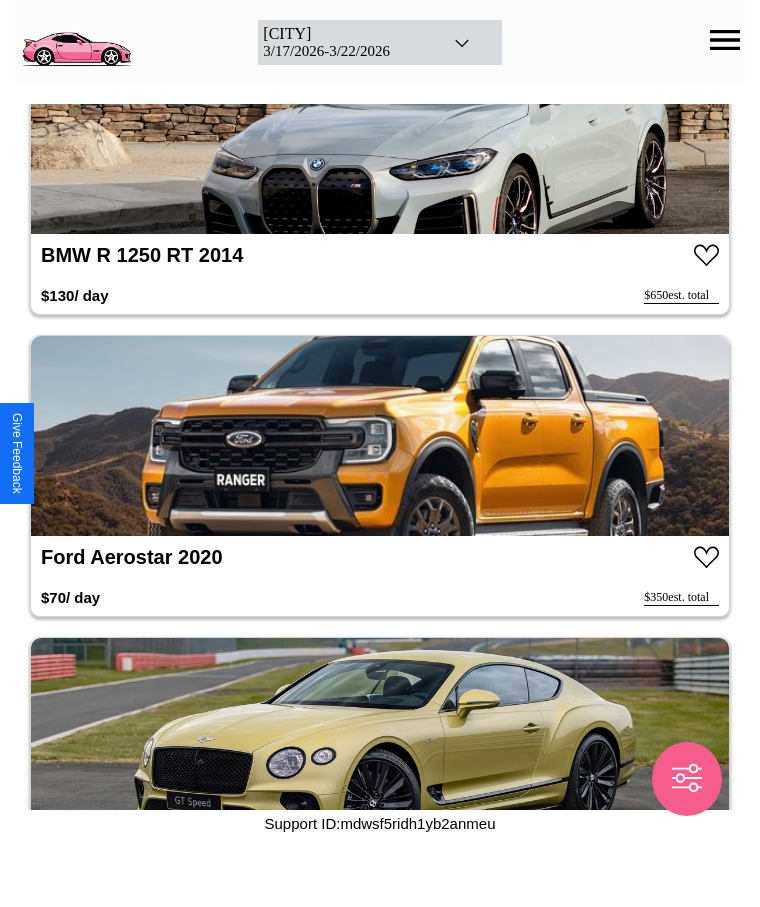 scroll, scrollTop: 6764, scrollLeft: 0, axis: vertical 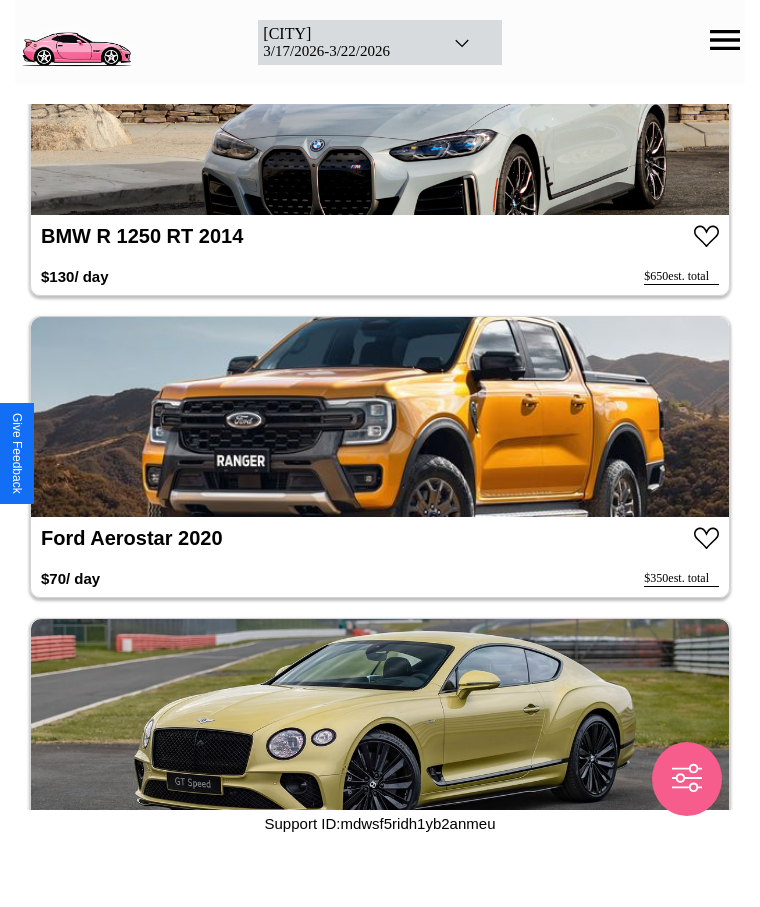 click at bounding box center [380, 417] 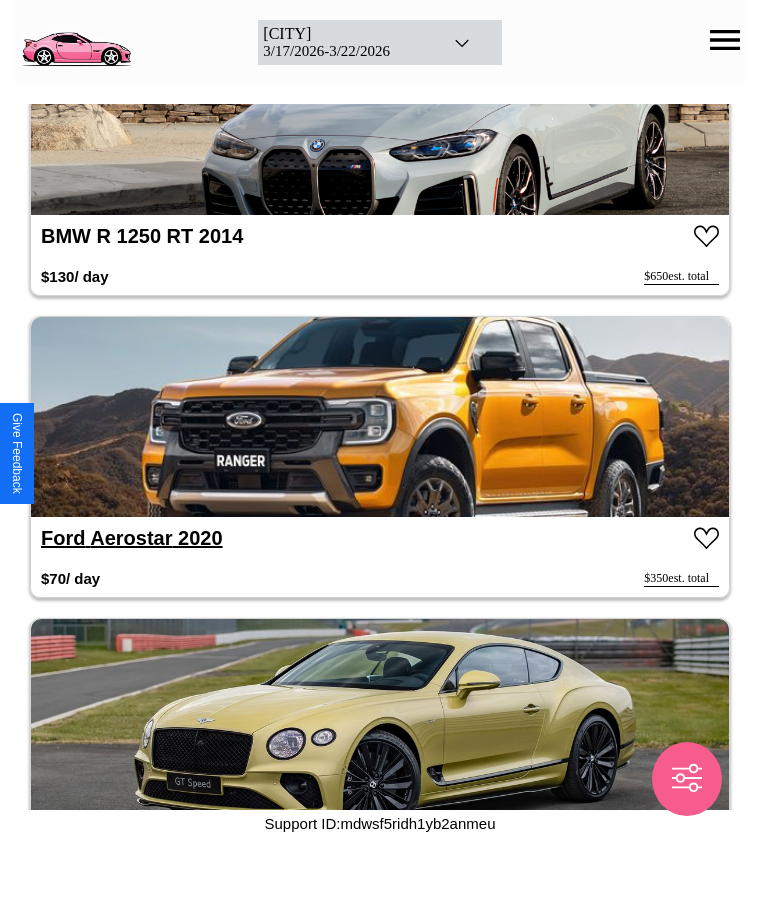 click on "Ford   Aerostar   2020" at bounding box center (132, 538) 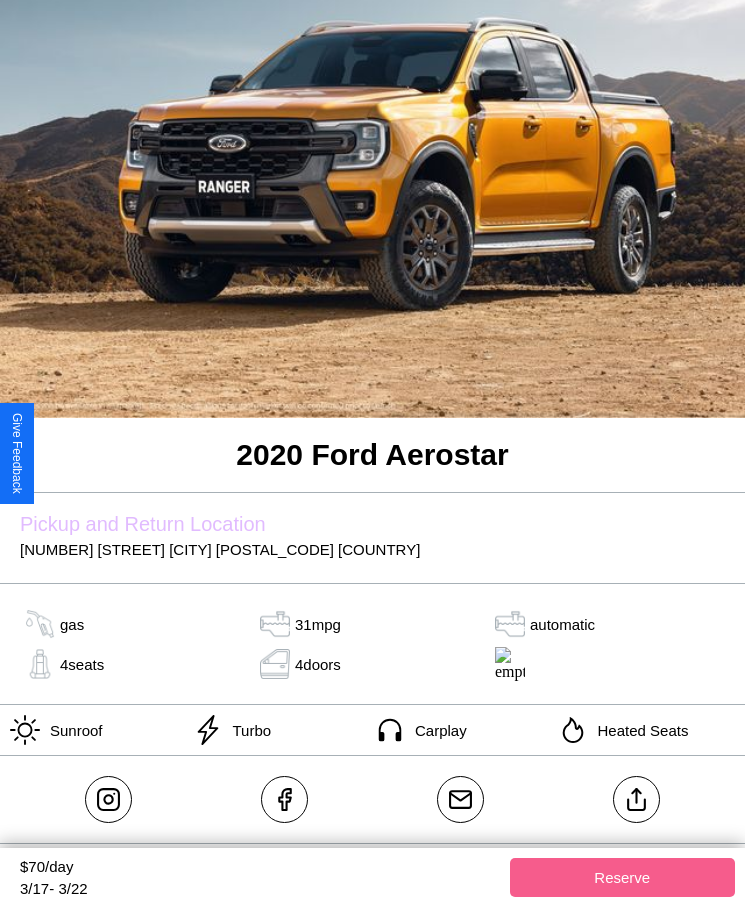 scroll, scrollTop: 223, scrollLeft: 0, axis: vertical 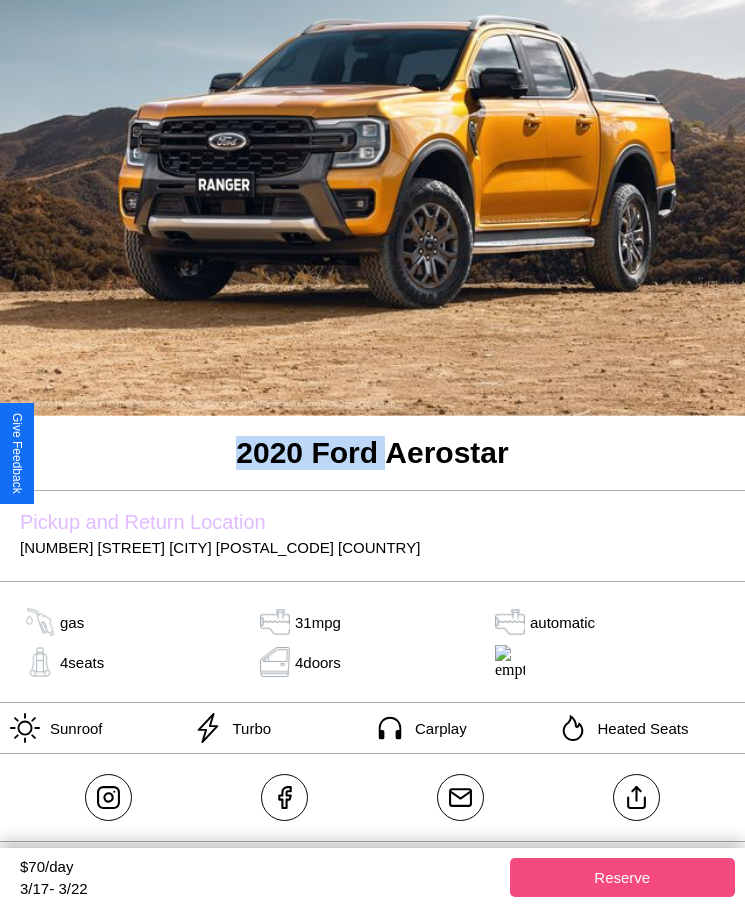 click on "Reserve" at bounding box center [623, 877] 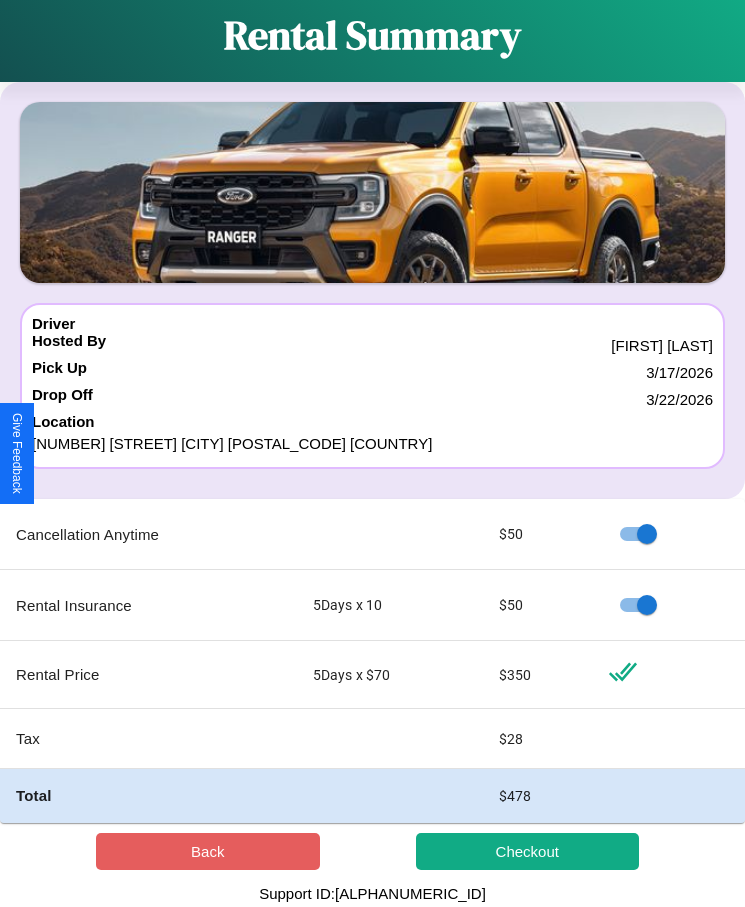 scroll, scrollTop: 0, scrollLeft: 0, axis: both 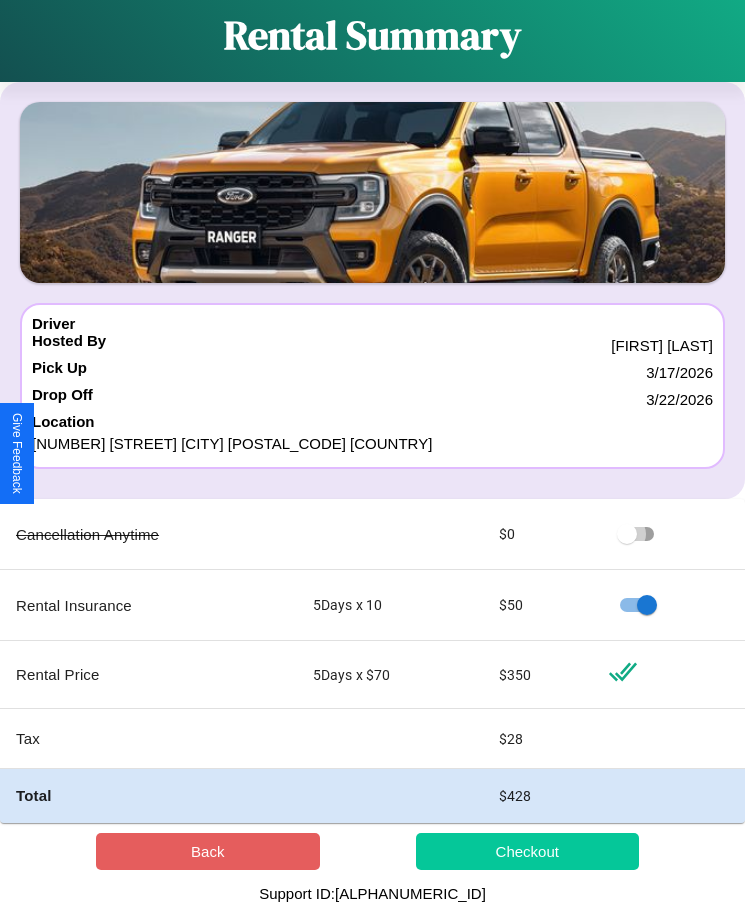 click on "Checkout" at bounding box center [528, 851] 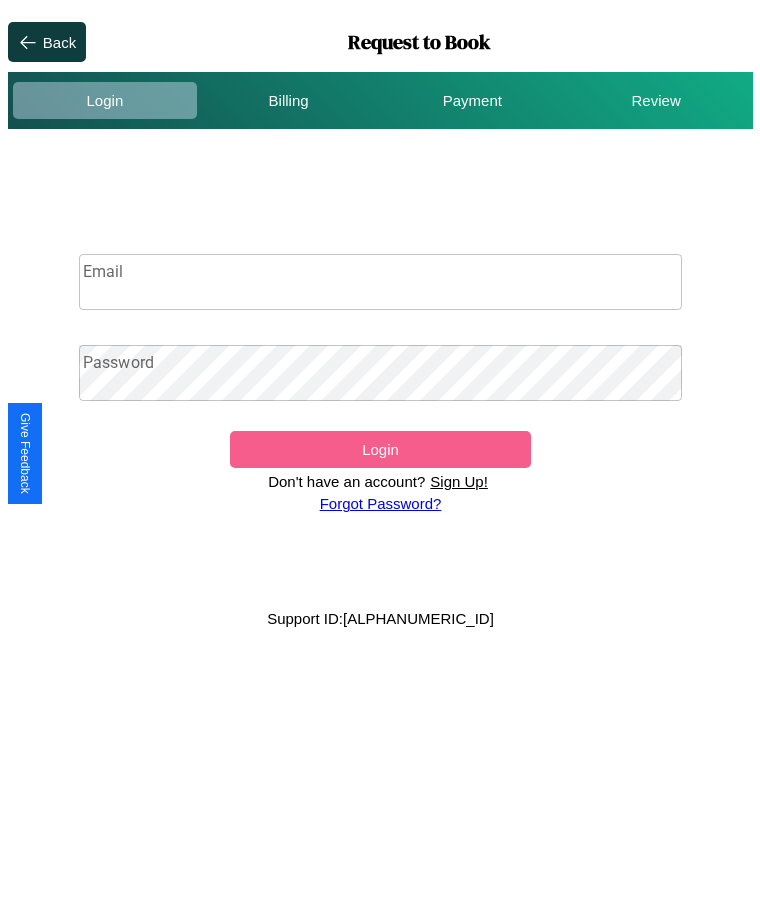 scroll, scrollTop: 0, scrollLeft: 0, axis: both 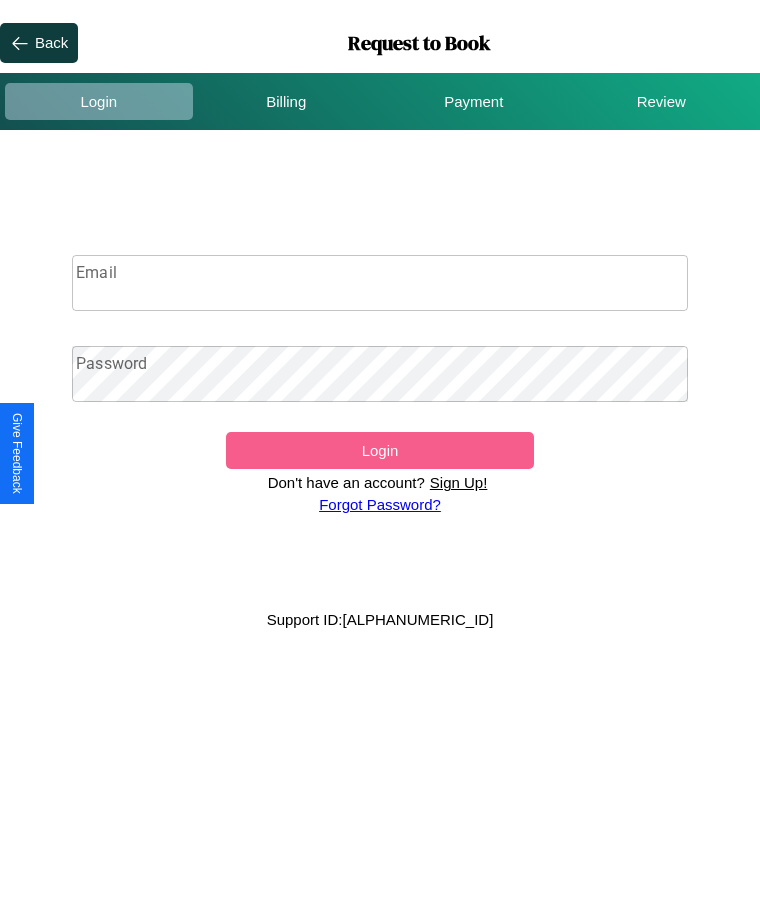 click on "Sign Up!" at bounding box center [459, 482] 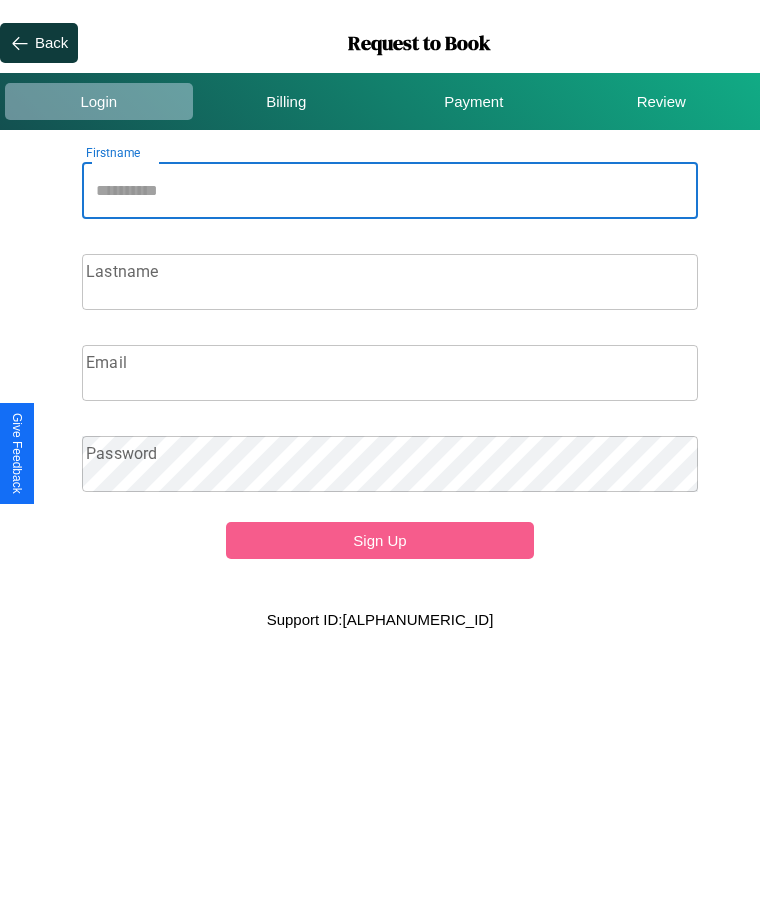 click on "Firstname" at bounding box center [390, 191] 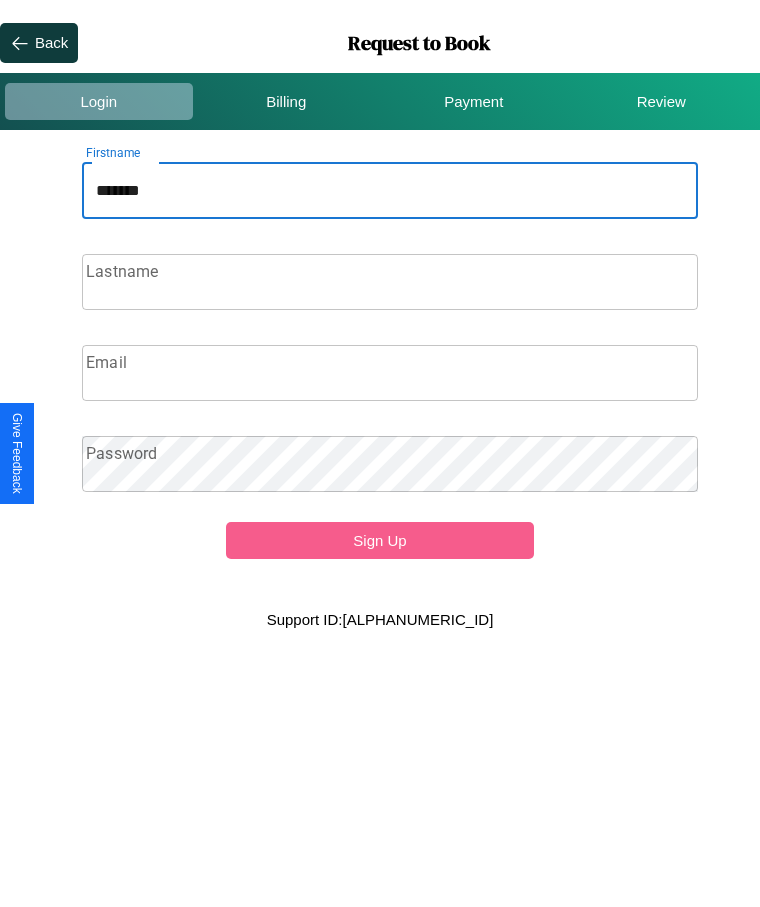 type on "*******" 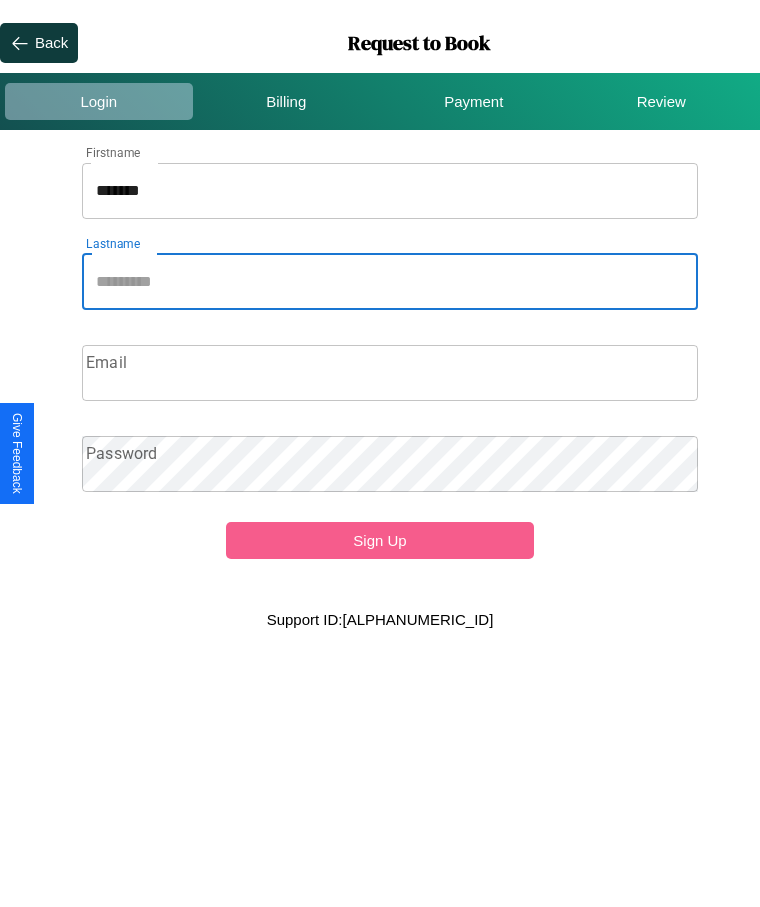 click on "Lastname" at bounding box center [390, 282] 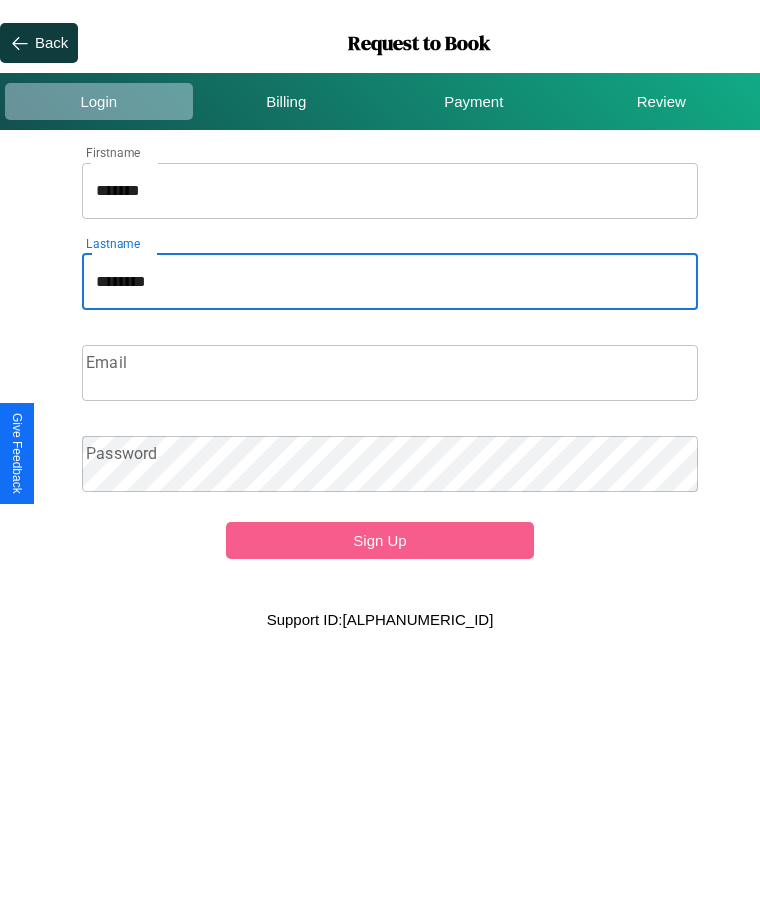 type on "********" 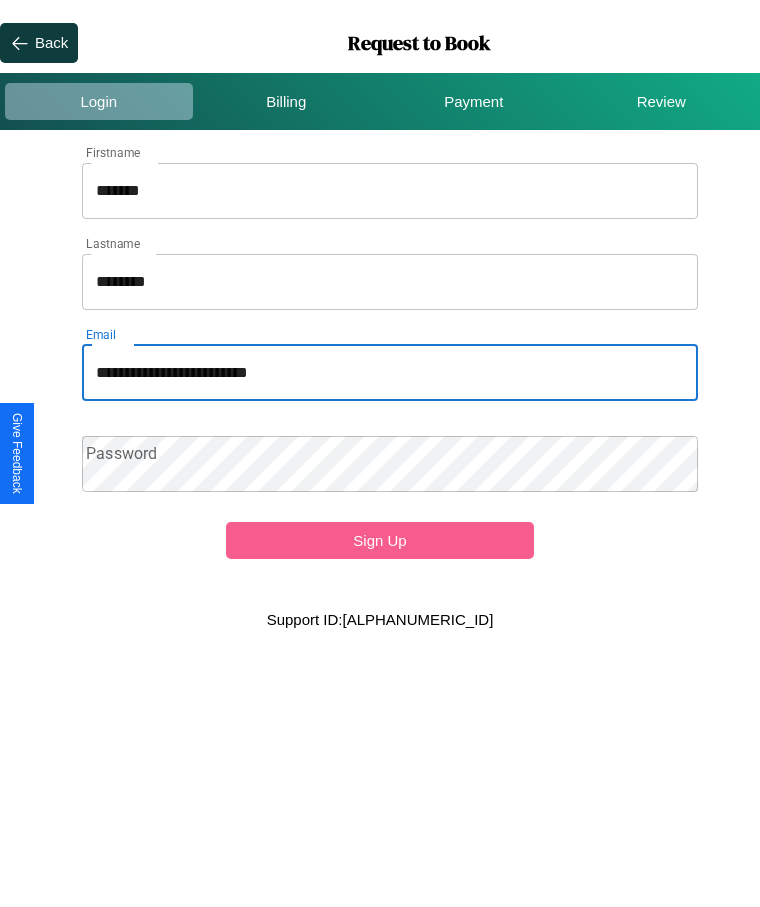 type on "**********" 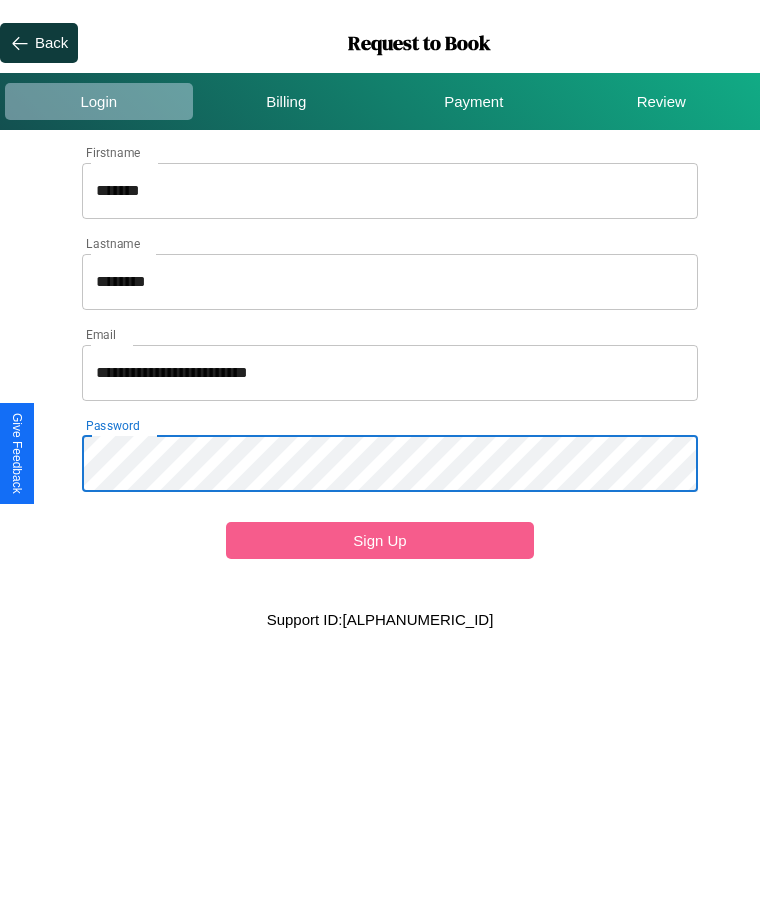 click on "Sign Up" at bounding box center [380, 540] 